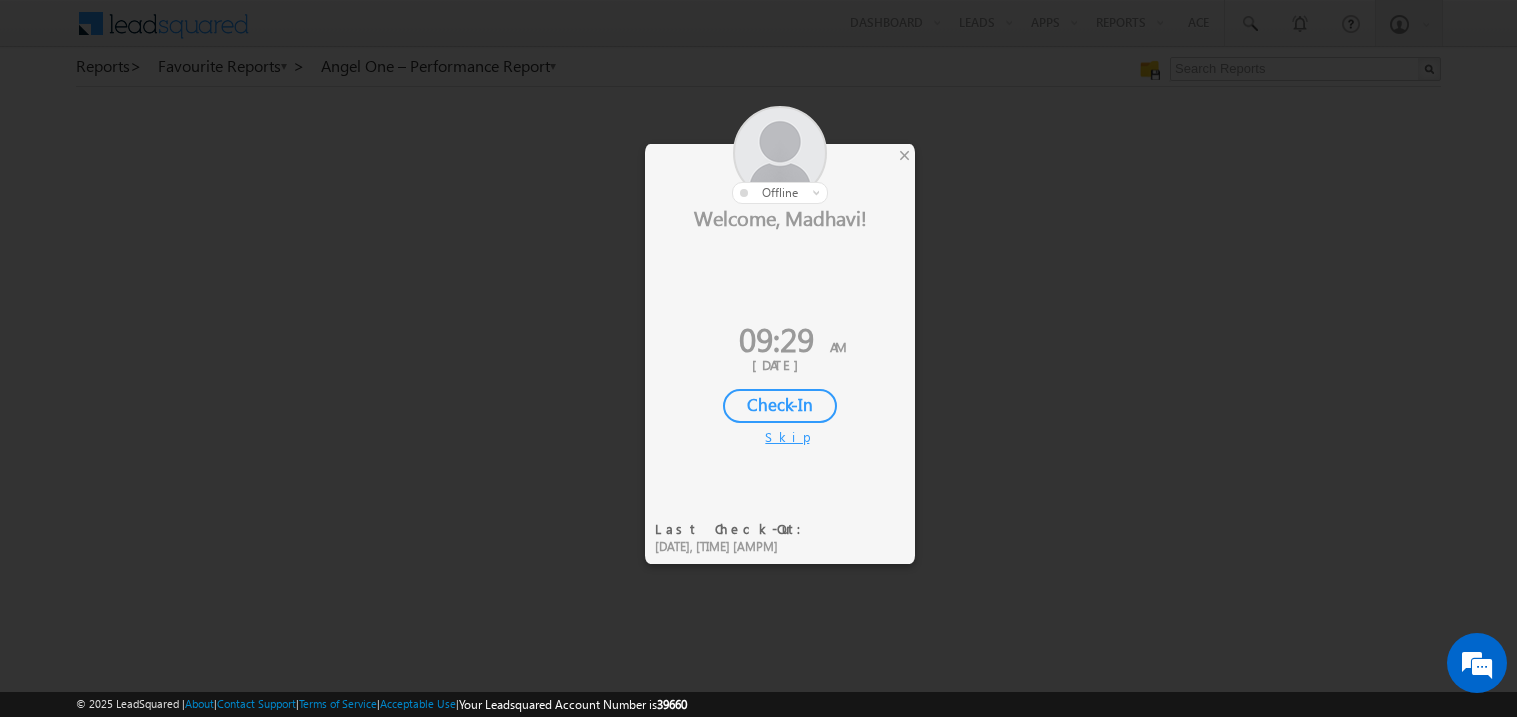 scroll, scrollTop: 0, scrollLeft: 0, axis: both 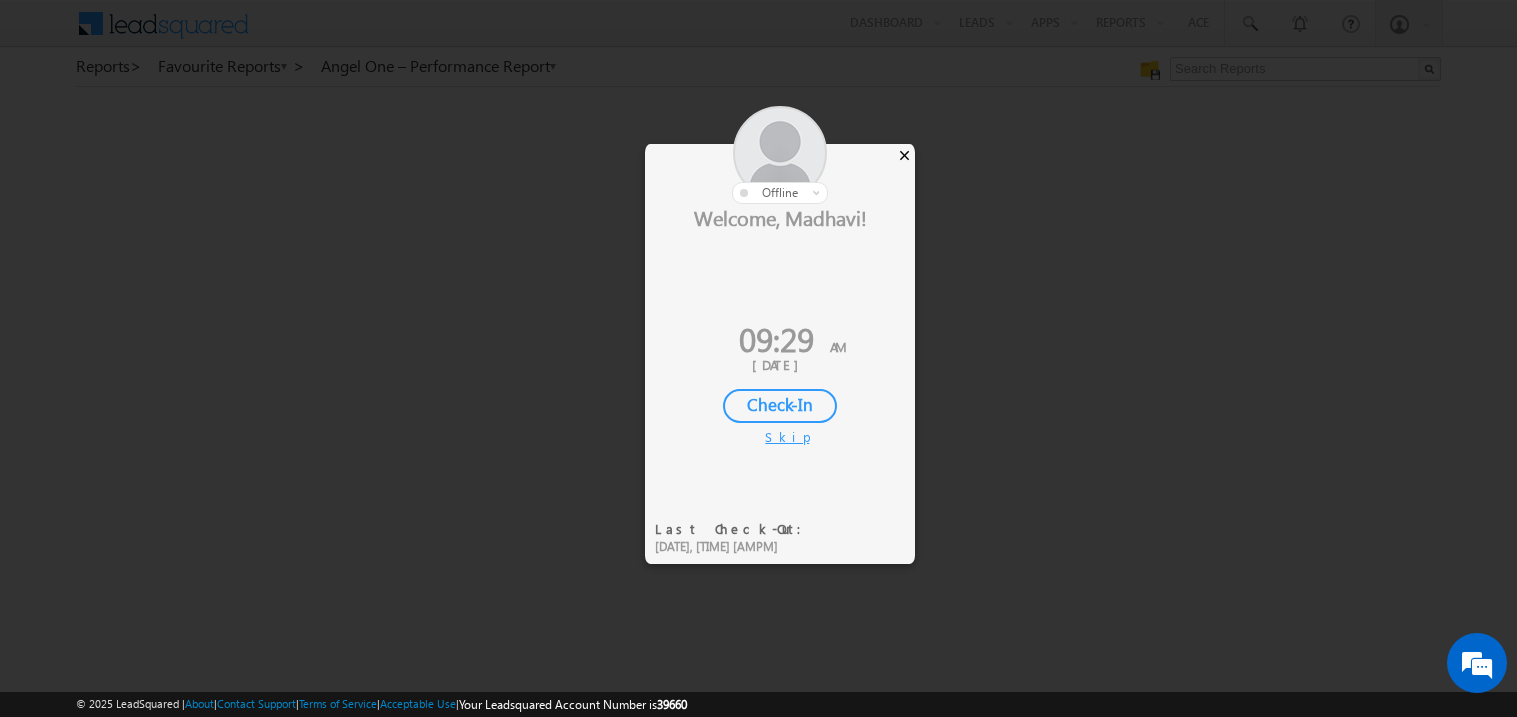 click on "×" at bounding box center (904, 155) 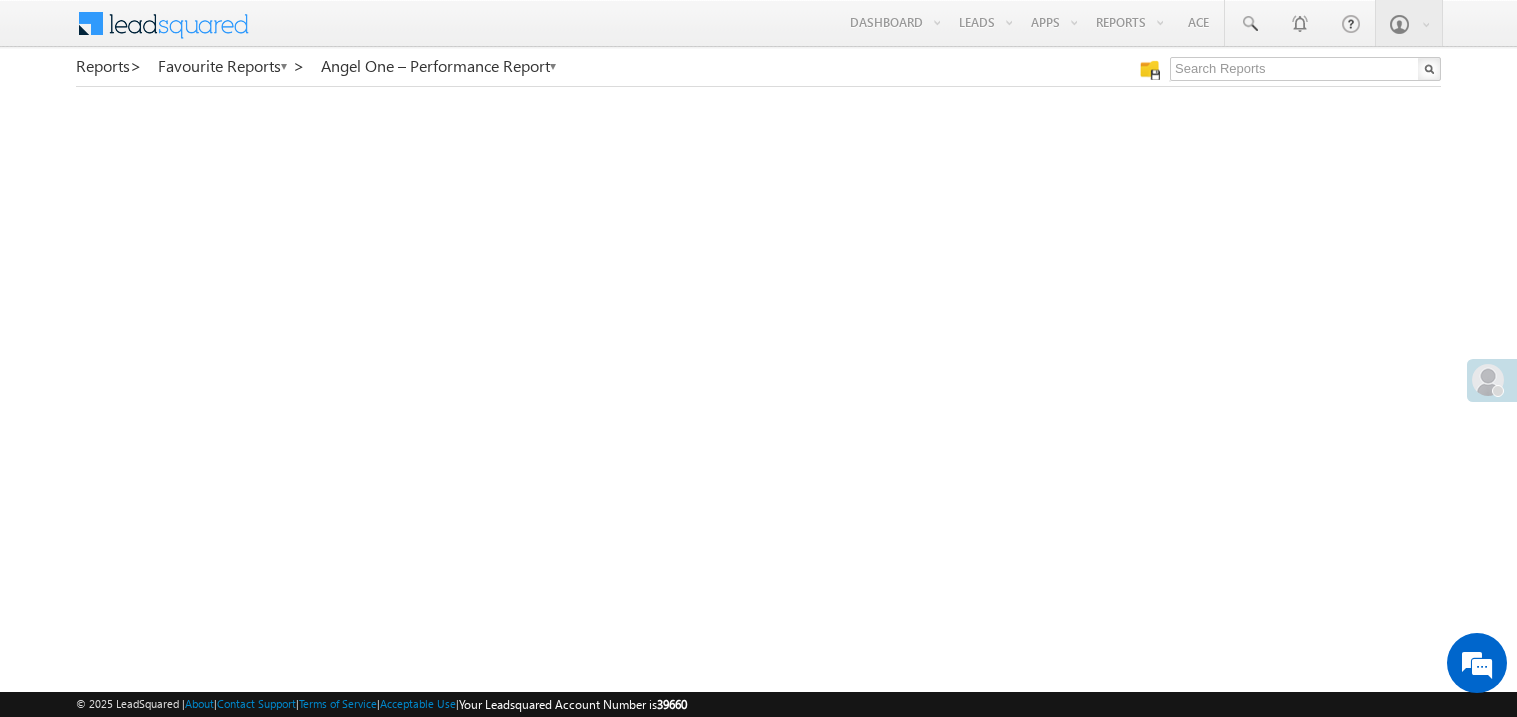 scroll, scrollTop: 0, scrollLeft: 0, axis: both 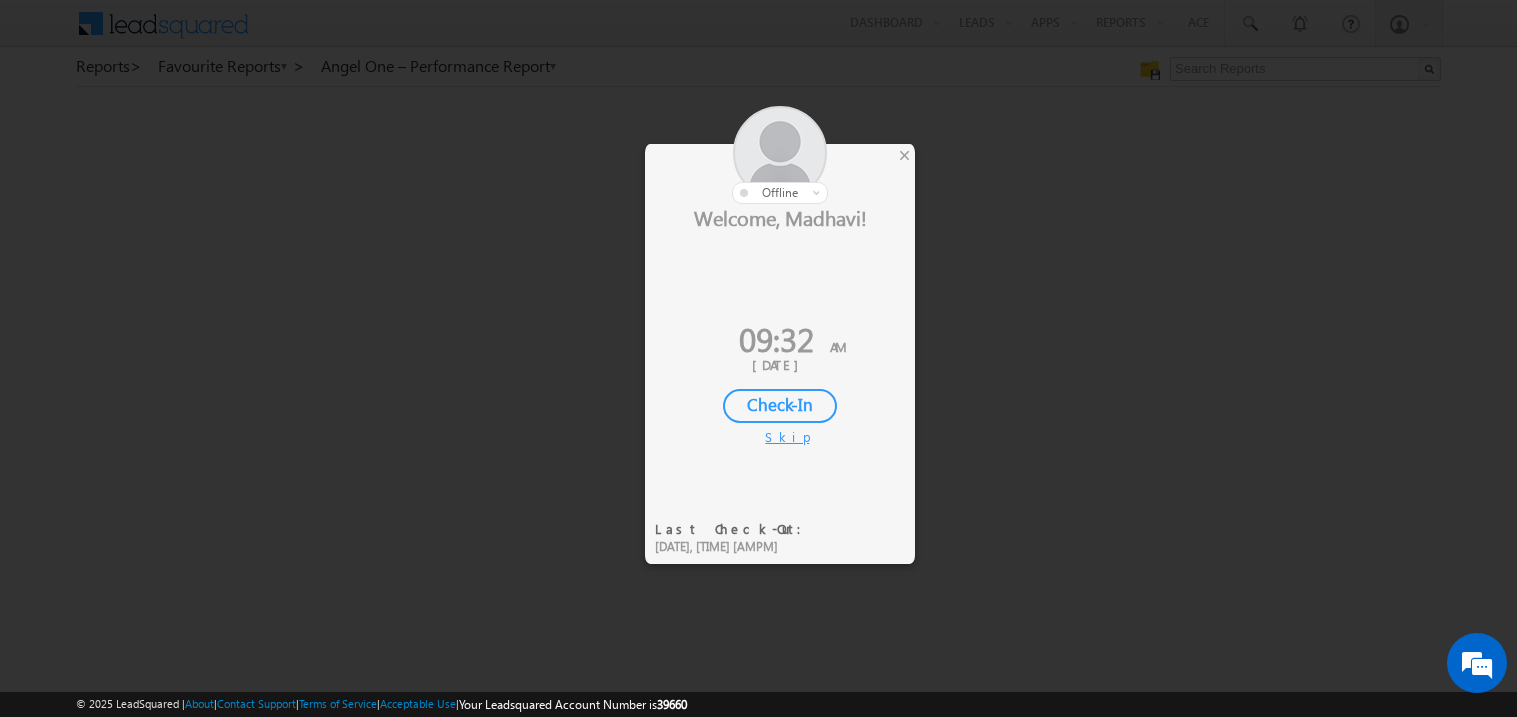 click on "Check-In" at bounding box center [780, 406] 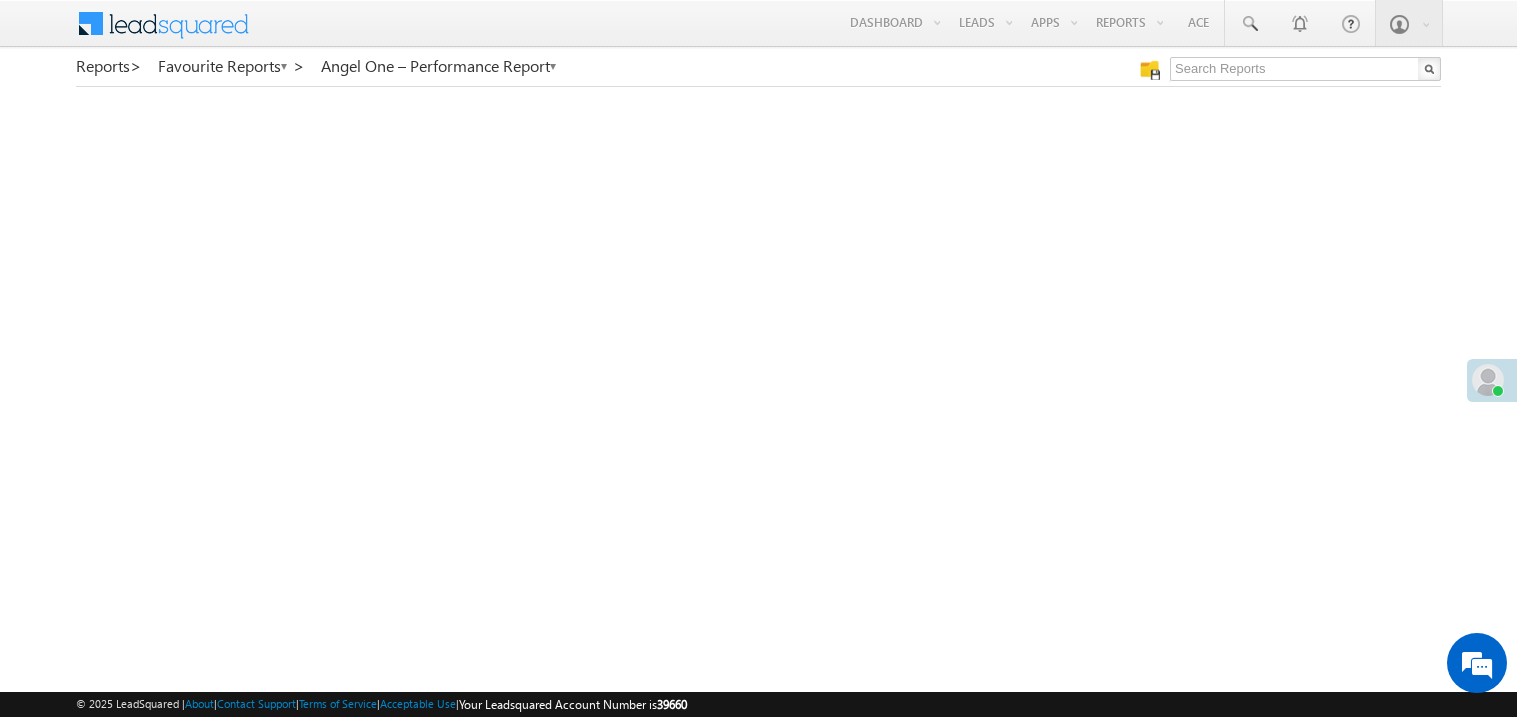 scroll, scrollTop: 0, scrollLeft: 0, axis: both 